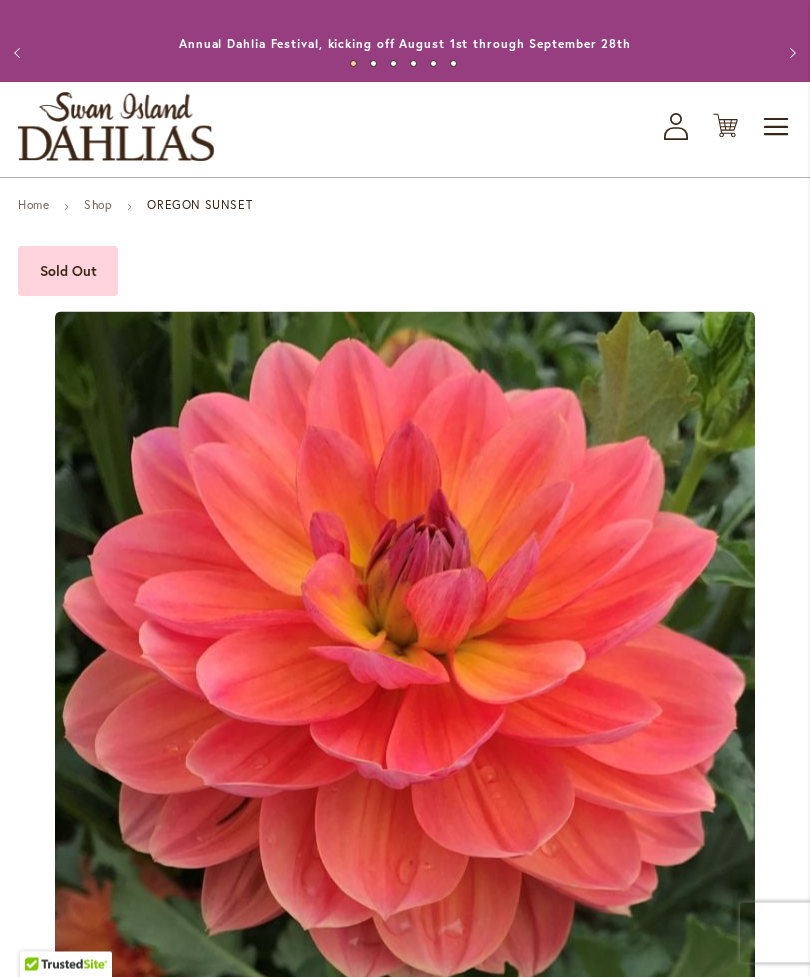 scroll, scrollTop: 16, scrollLeft: 0, axis: vertical 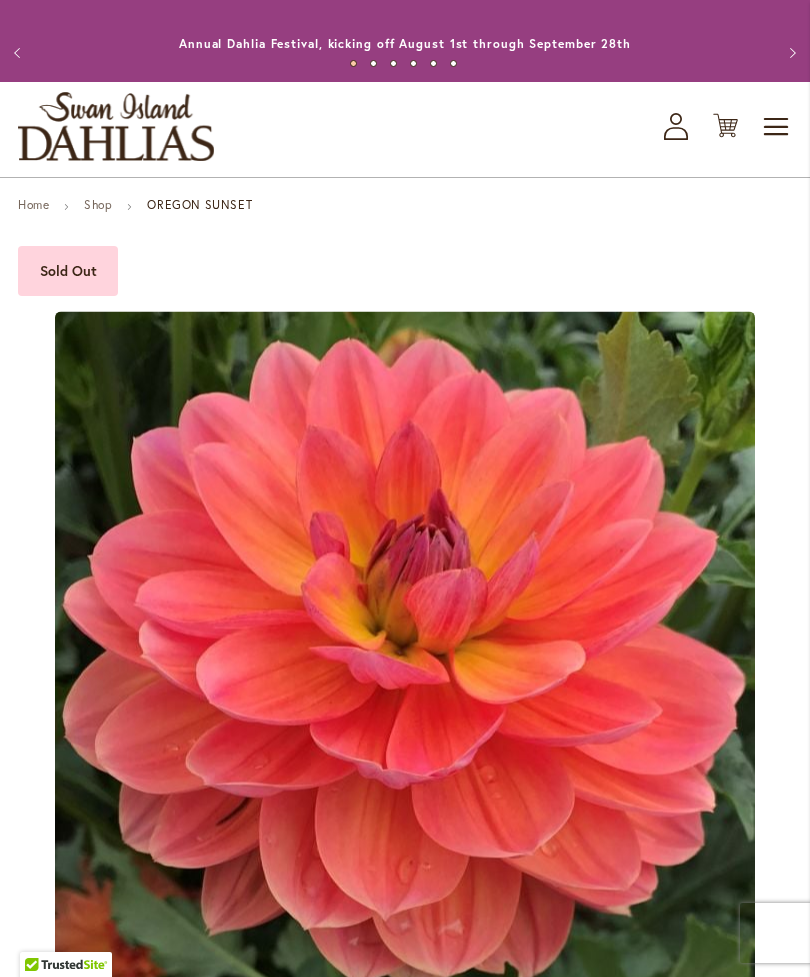 click on "Shop" at bounding box center [98, 204] 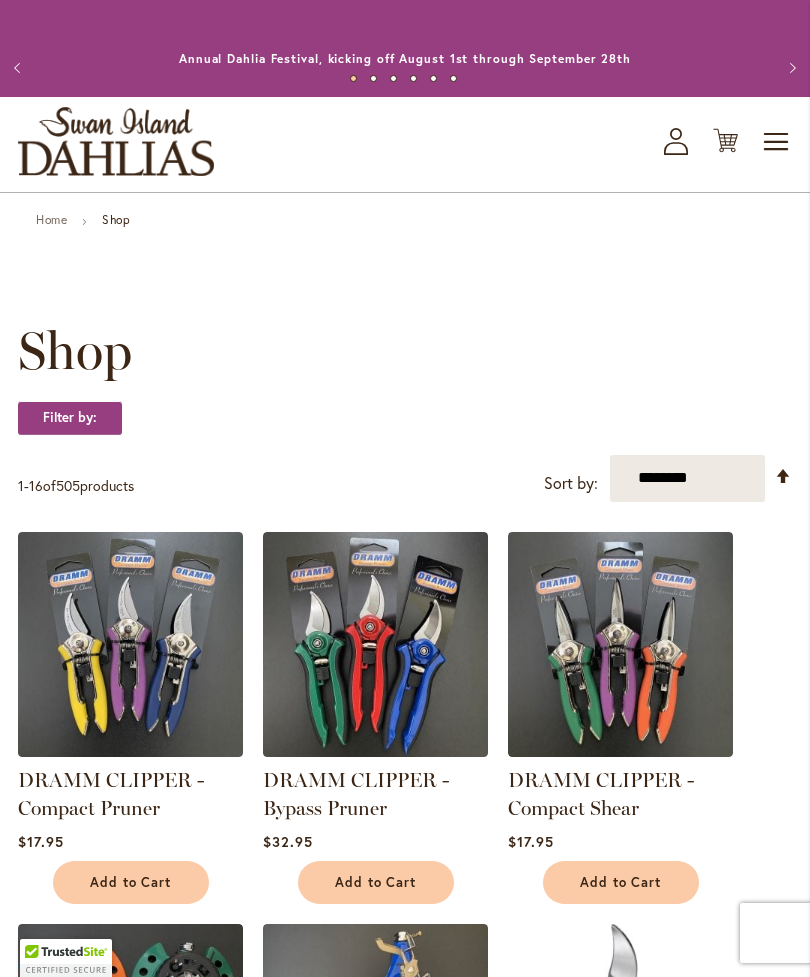 scroll, scrollTop: 2, scrollLeft: 0, axis: vertical 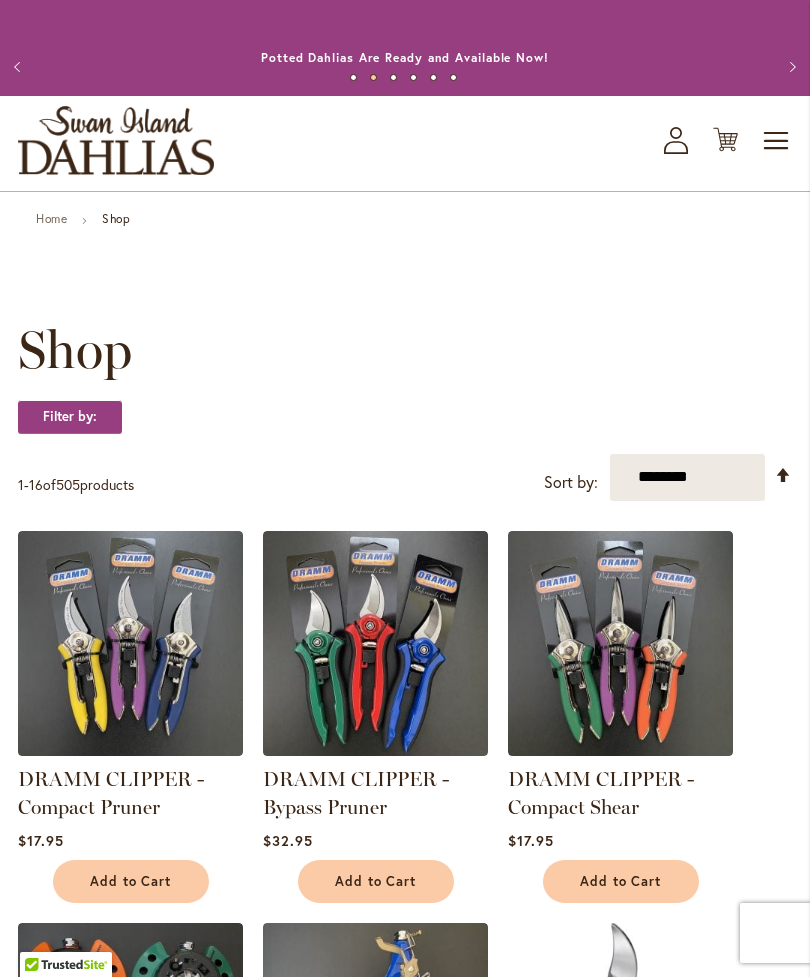 click on "My Account" 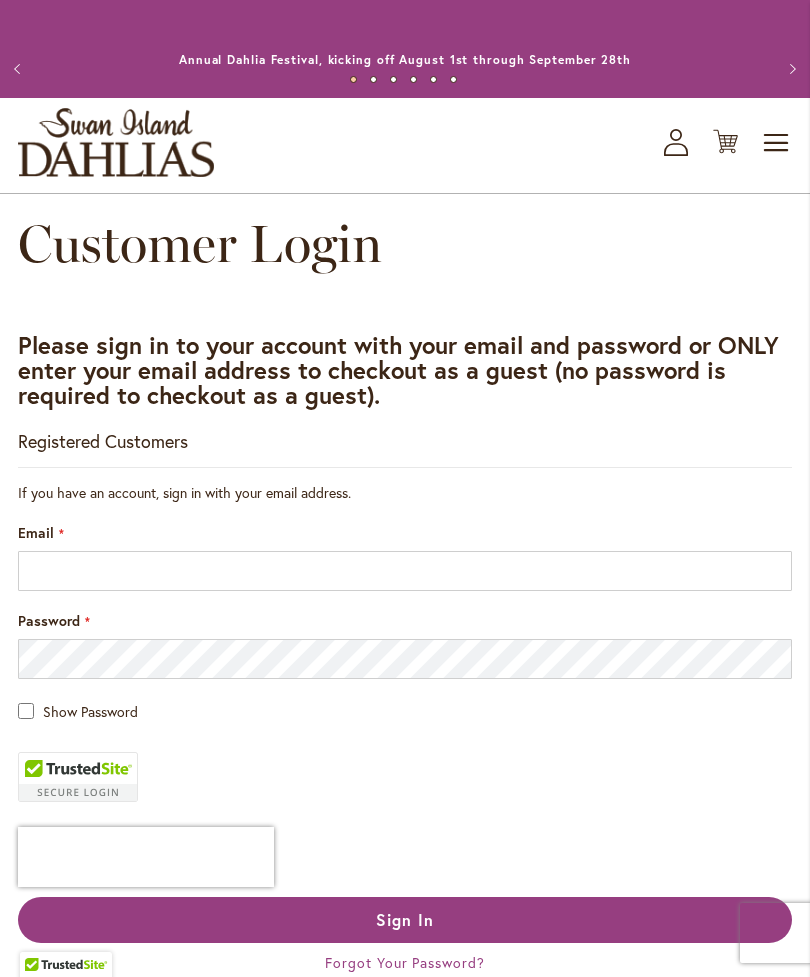 scroll, scrollTop: 0, scrollLeft: 0, axis: both 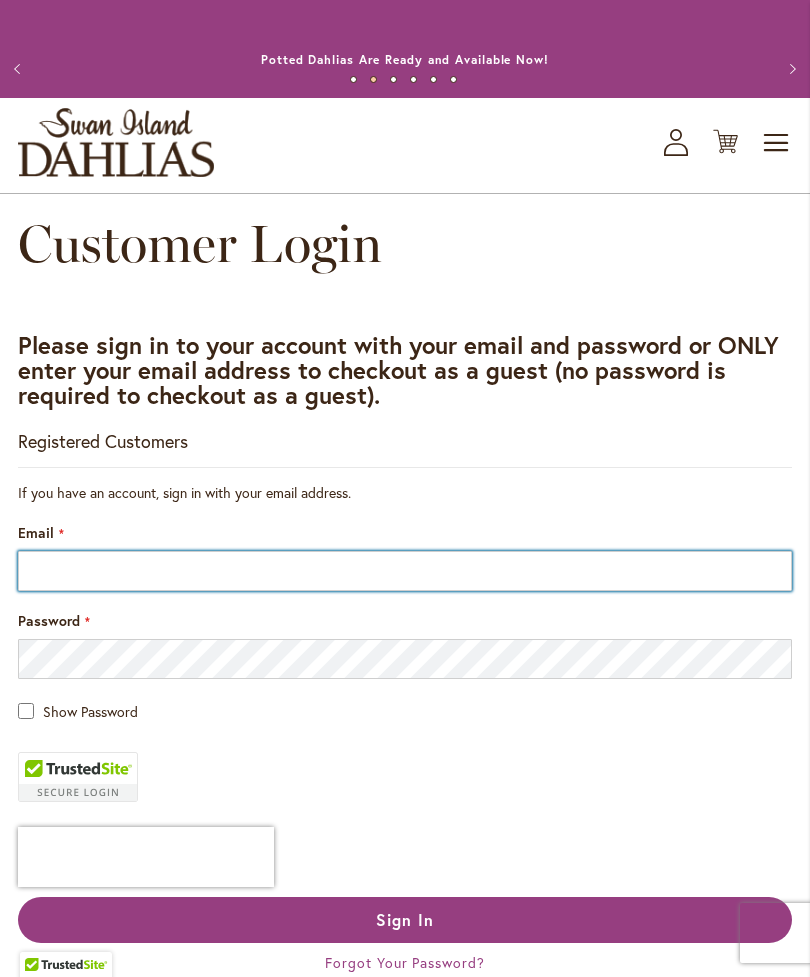 type on "**********" 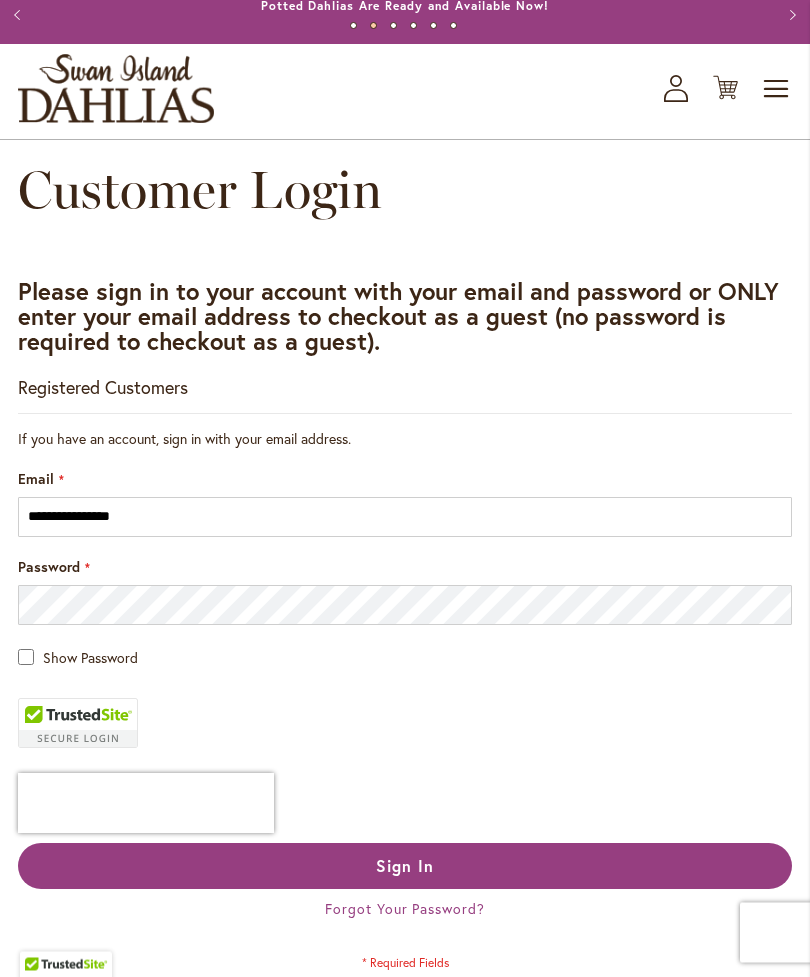 scroll, scrollTop: 55, scrollLeft: 0, axis: vertical 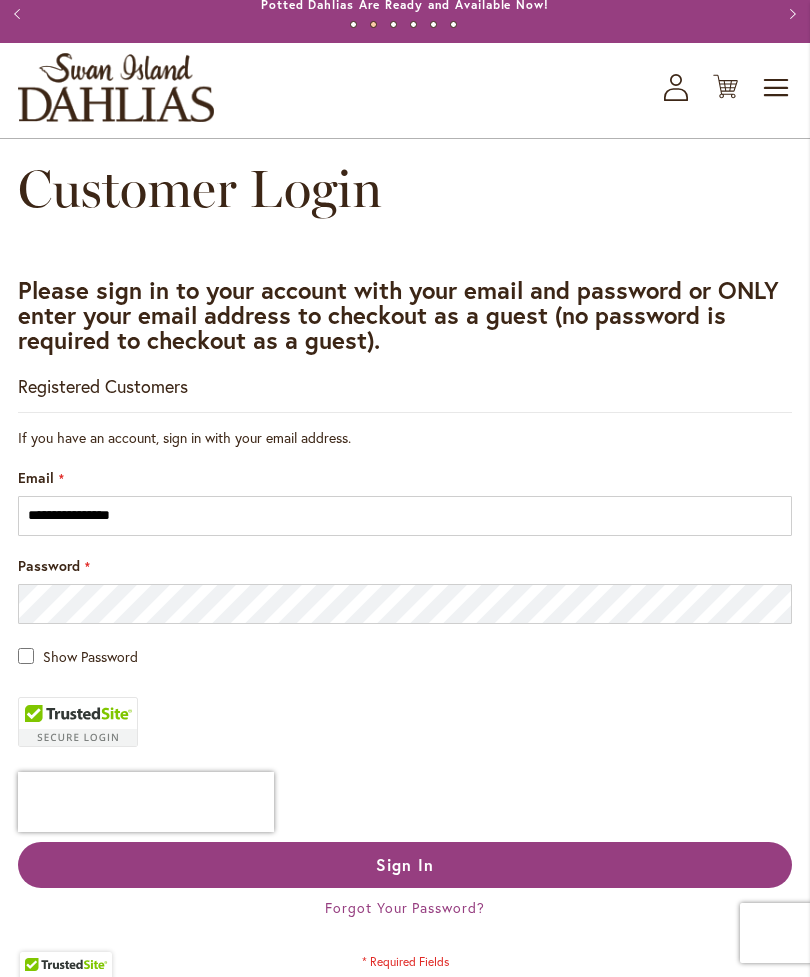 click on "Sign In" at bounding box center [405, 865] 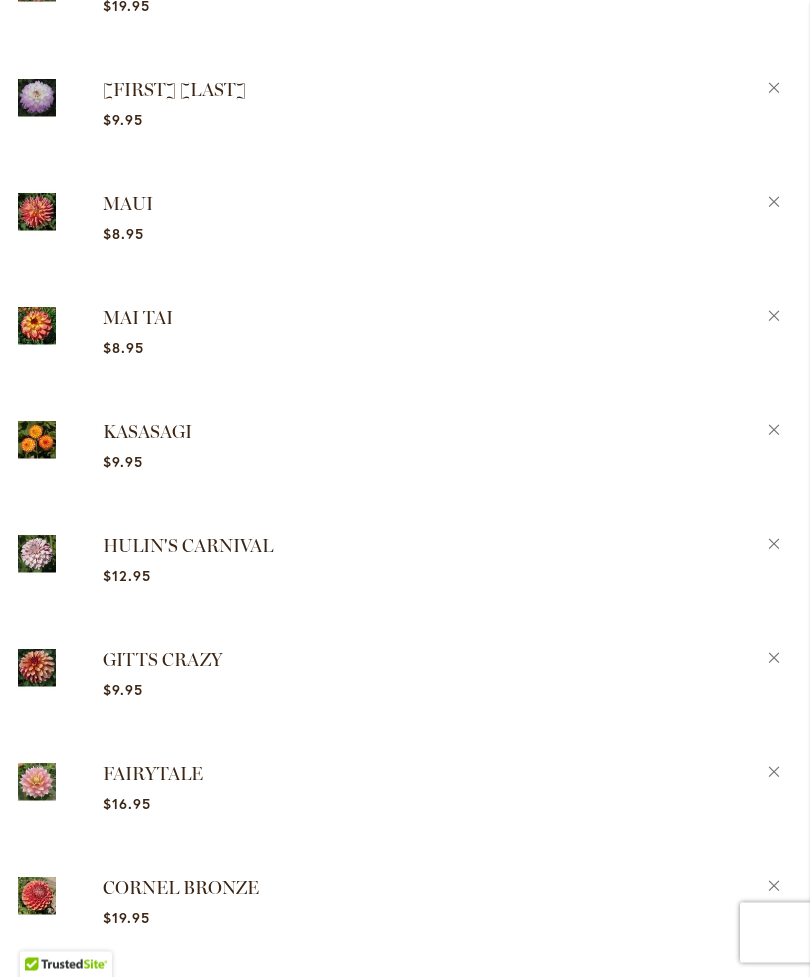 scroll, scrollTop: 3181, scrollLeft: 0, axis: vertical 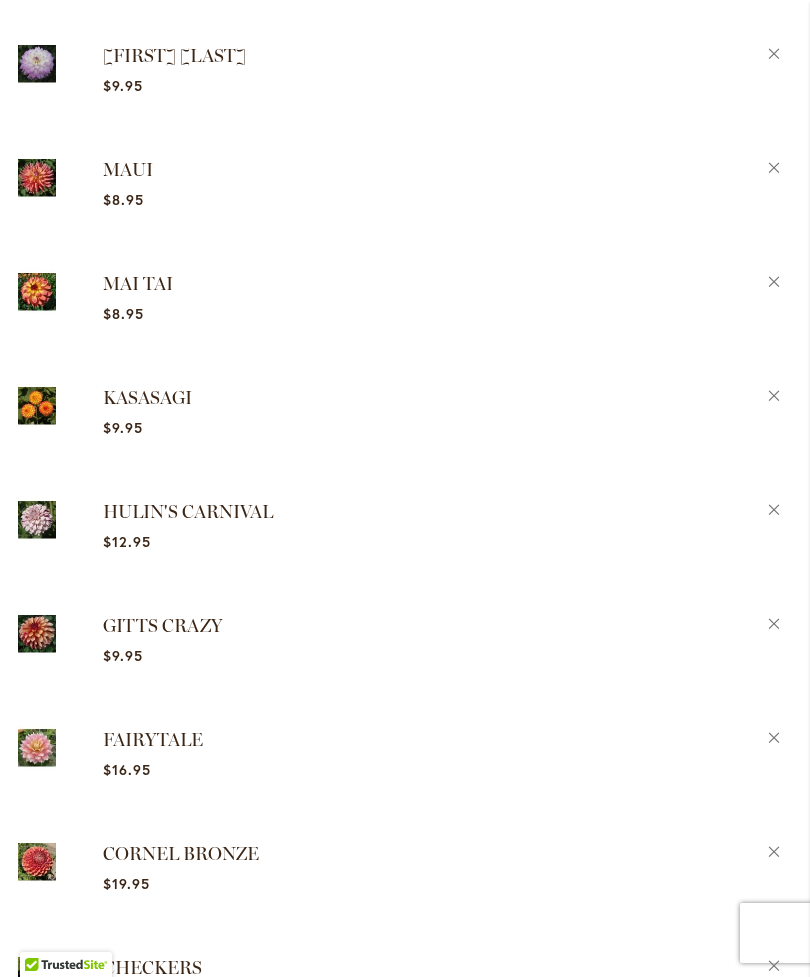 click at bounding box center (37, 177) 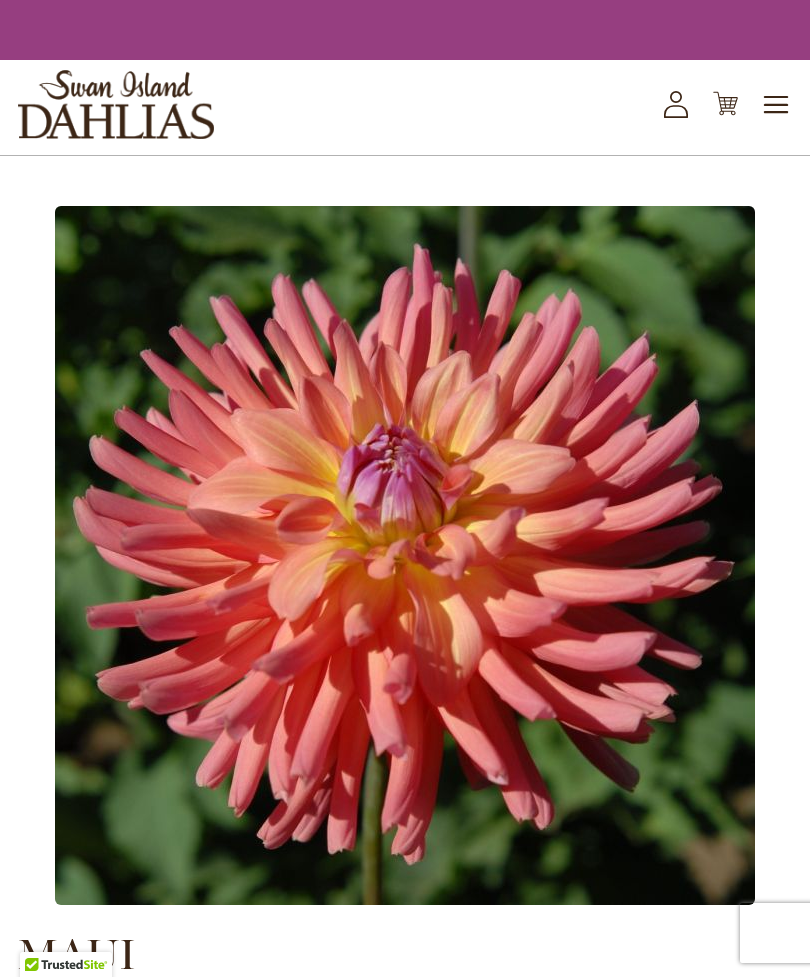 scroll, scrollTop: 0, scrollLeft: 0, axis: both 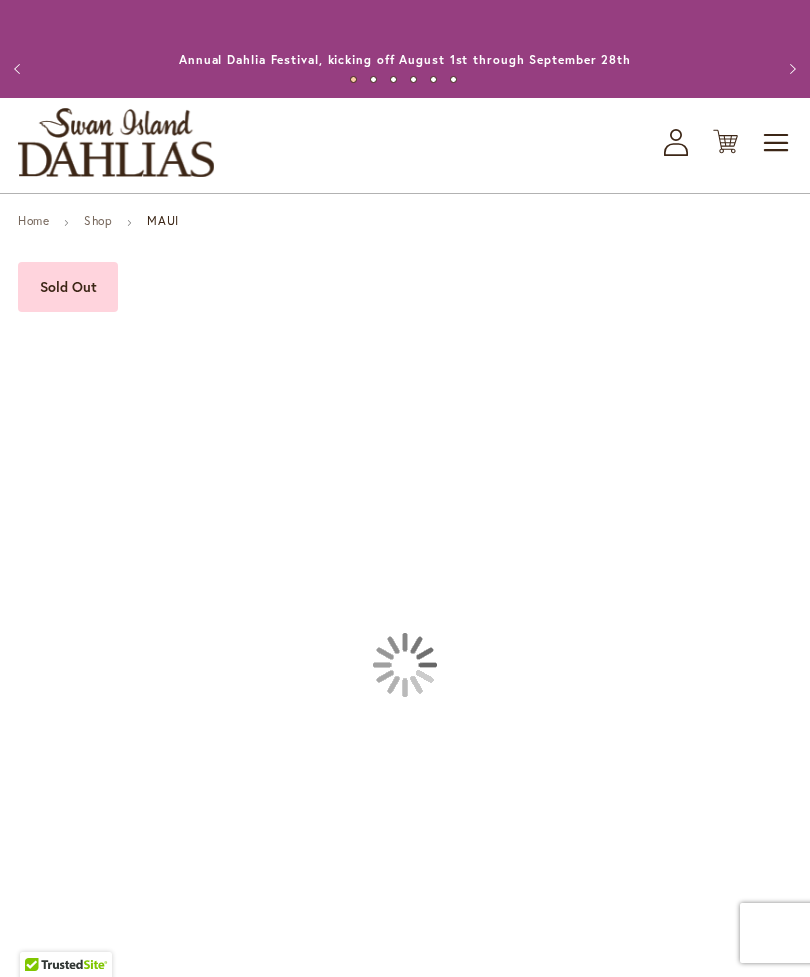type on "*******" 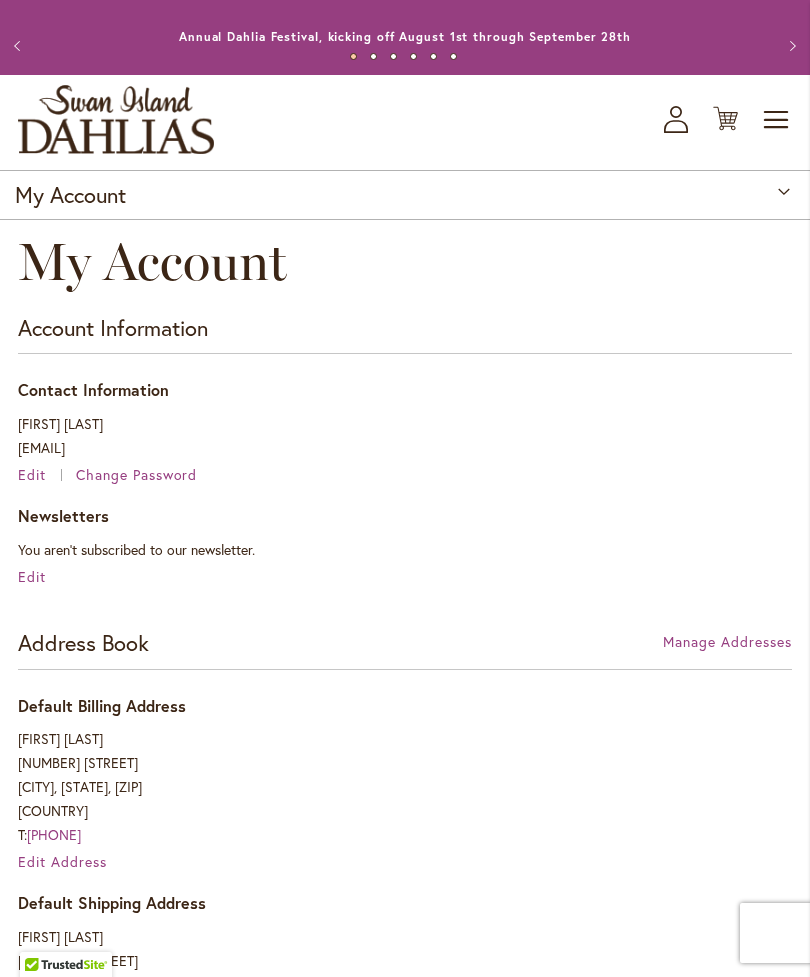 scroll, scrollTop: 0, scrollLeft: 0, axis: both 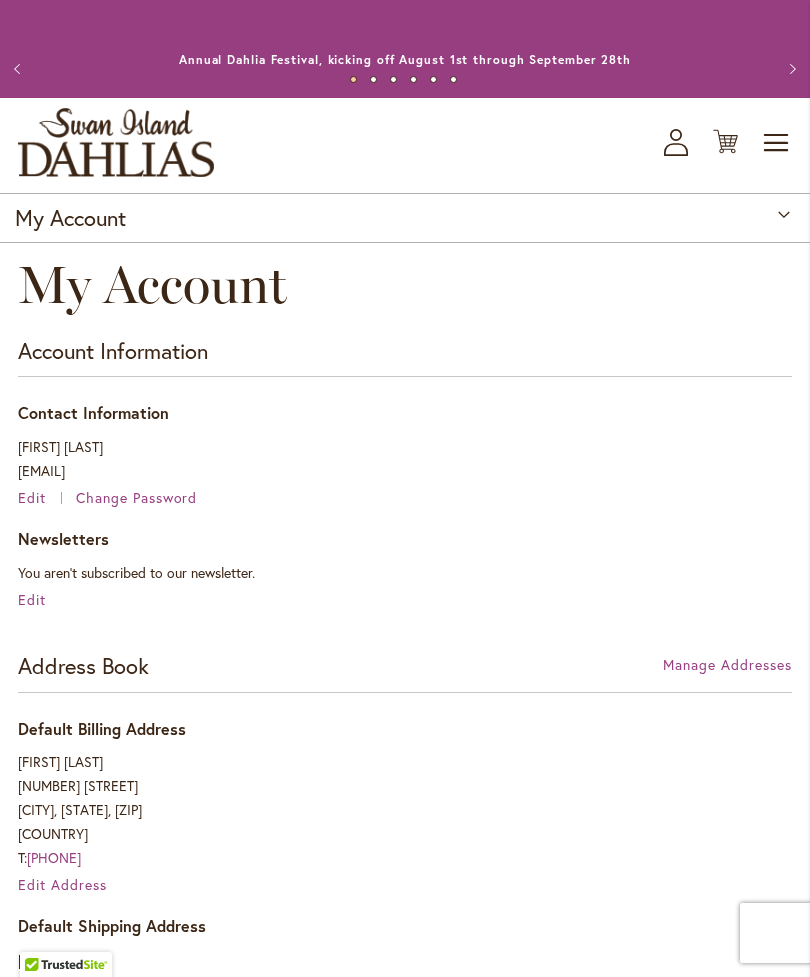 click at bounding box center [116, 142] 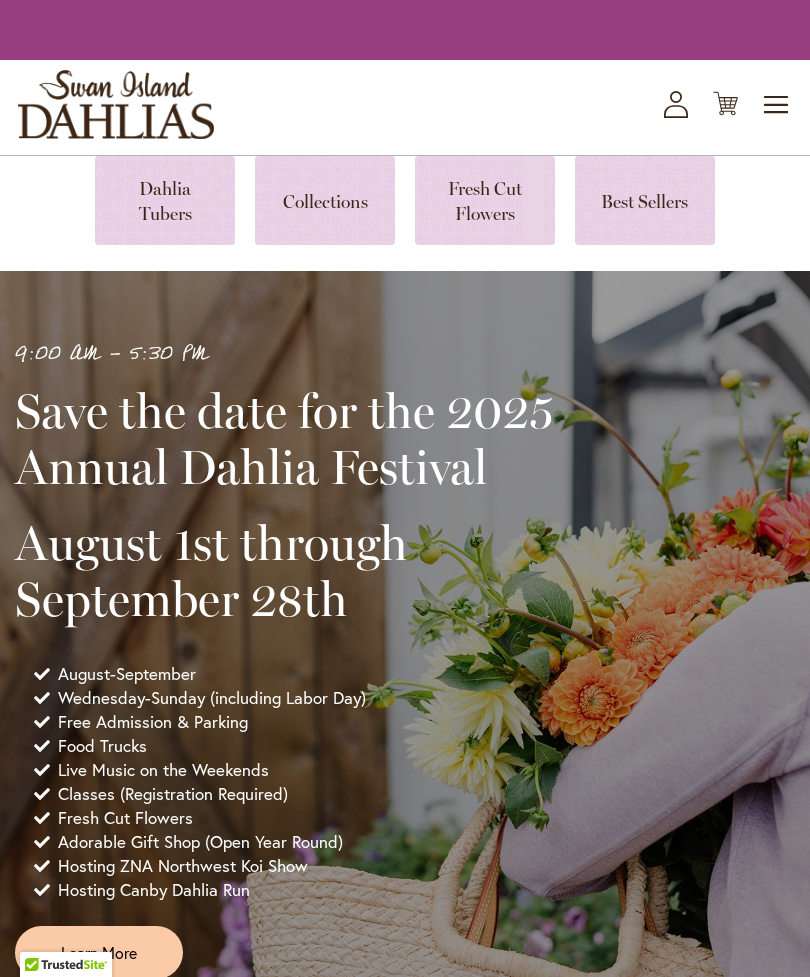 scroll, scrollTop: 0, scrollLeft: 0, axis: both 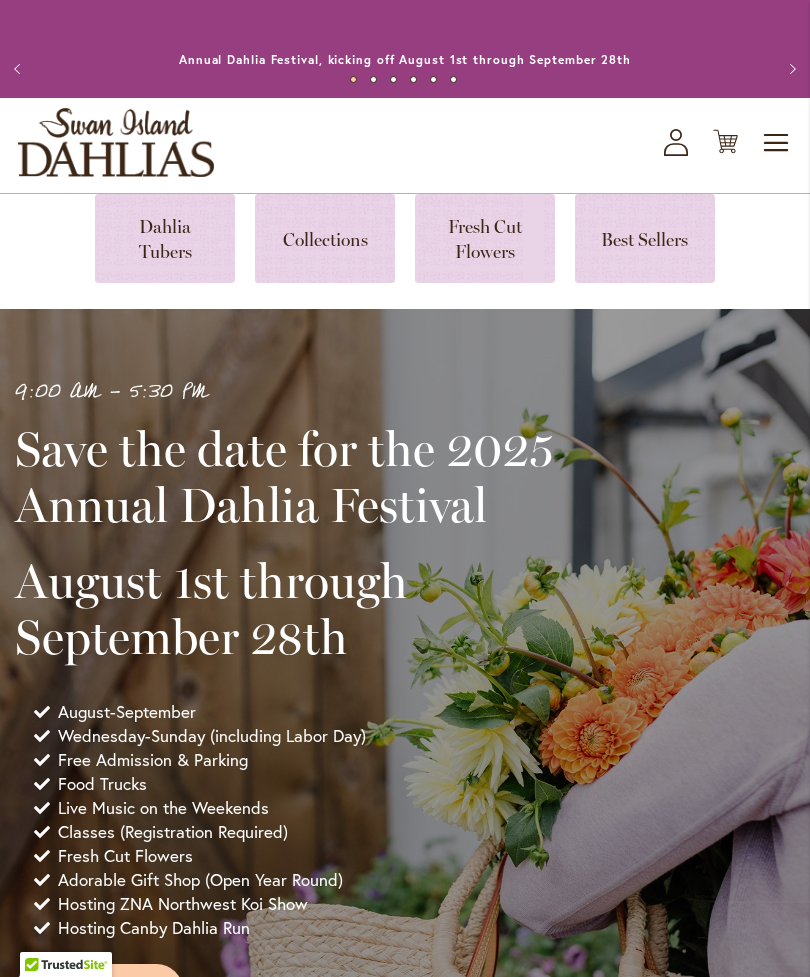 click on "My Account" 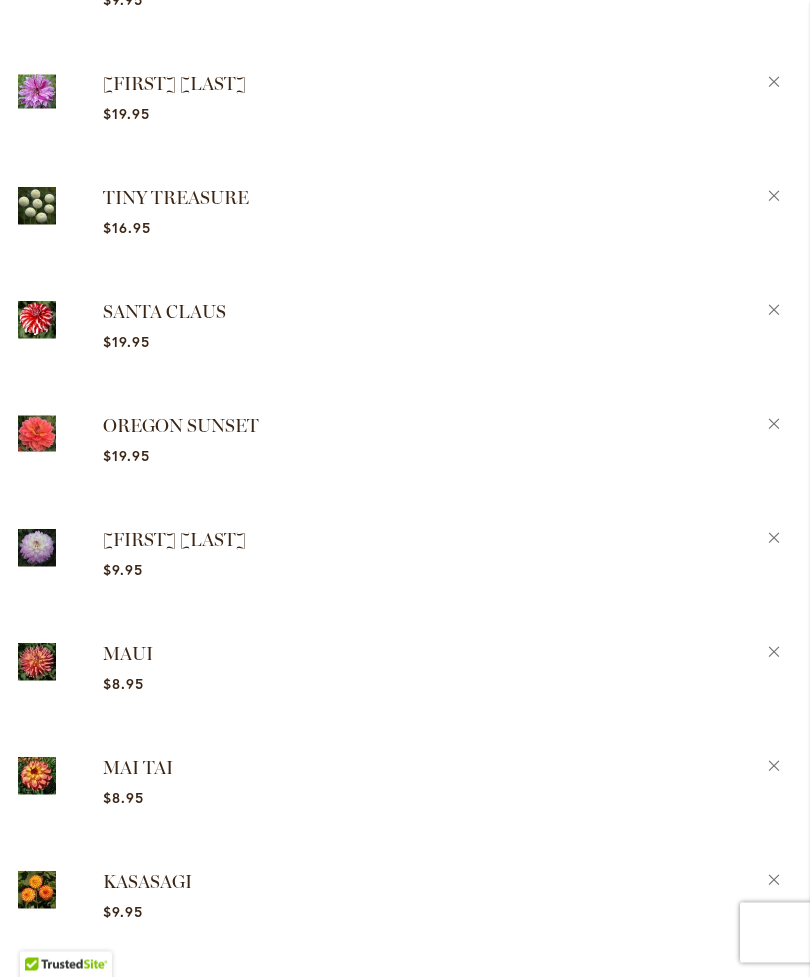 scroll, scrollTop: 2896, scrollLeft: 0, axis: vertical 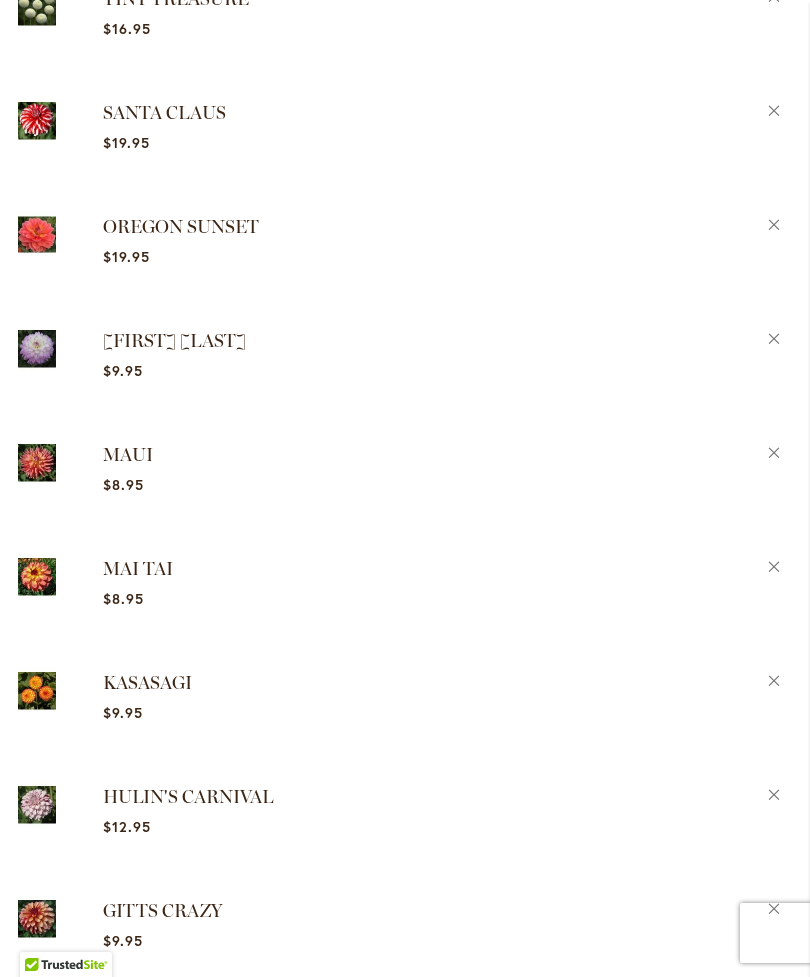 click on "Remove  MAUI  from Wishlist" at bounding box center [774, 450] 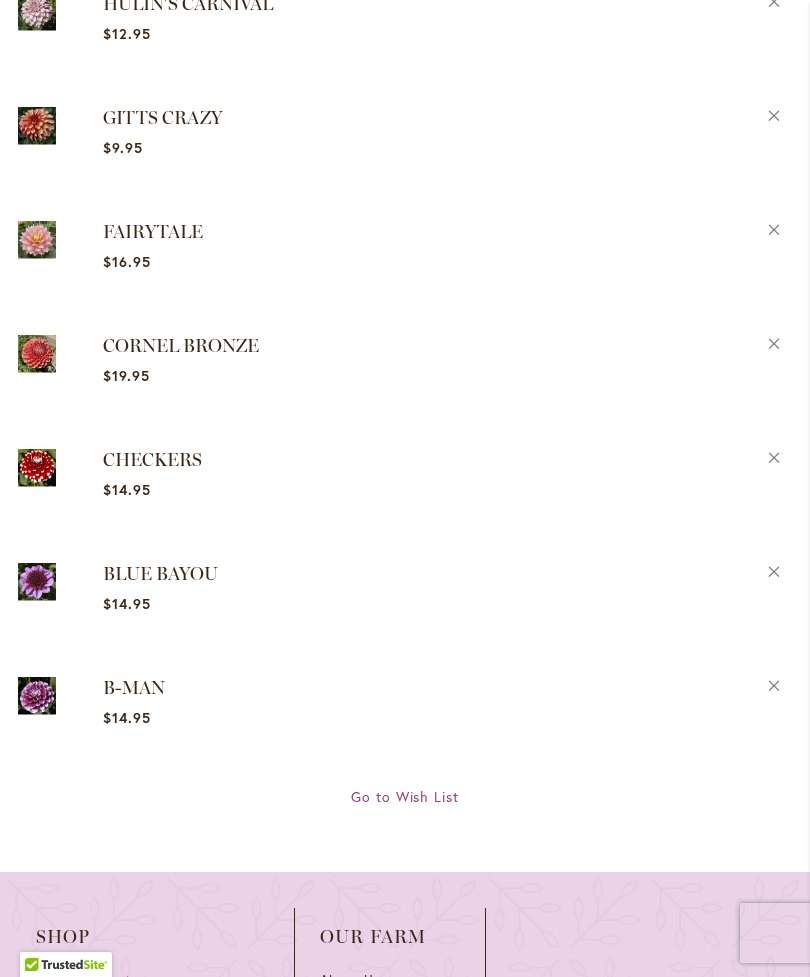 scroll, scrollTop: 3626, scrollLeft: 0, axis: vertical 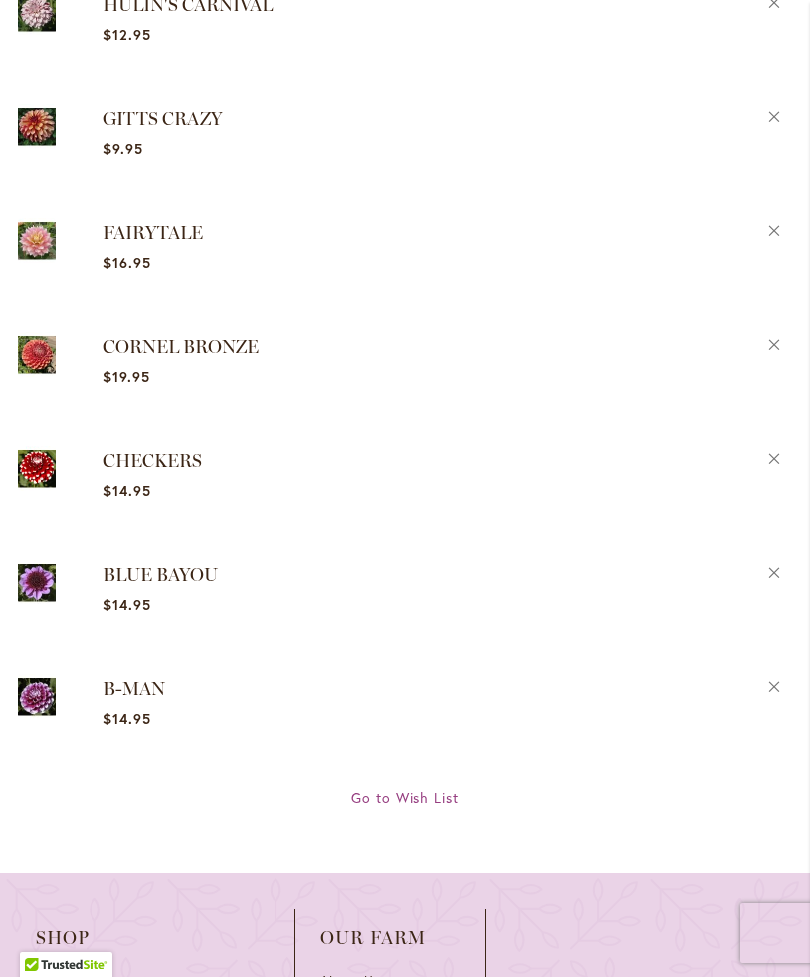 click on "Remove  CORNEL BRONZE  from Wishlist" at bounding box center [774, 342] 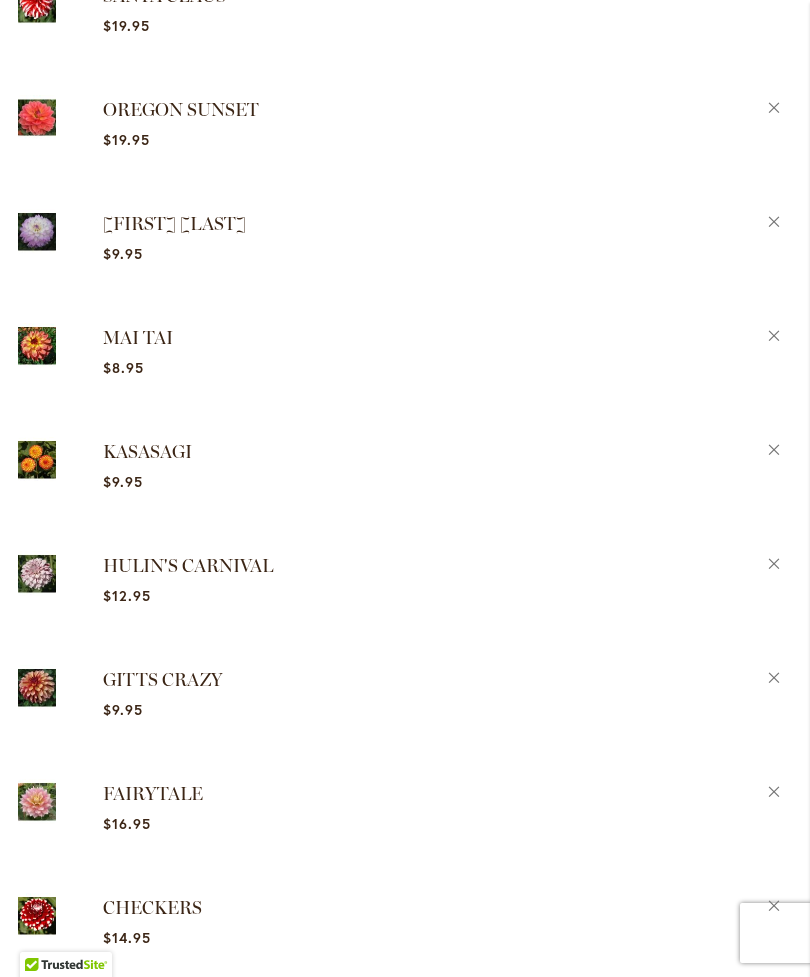 scroll, scrollTop: 3055, scrollLeft: 0, axis: vertical 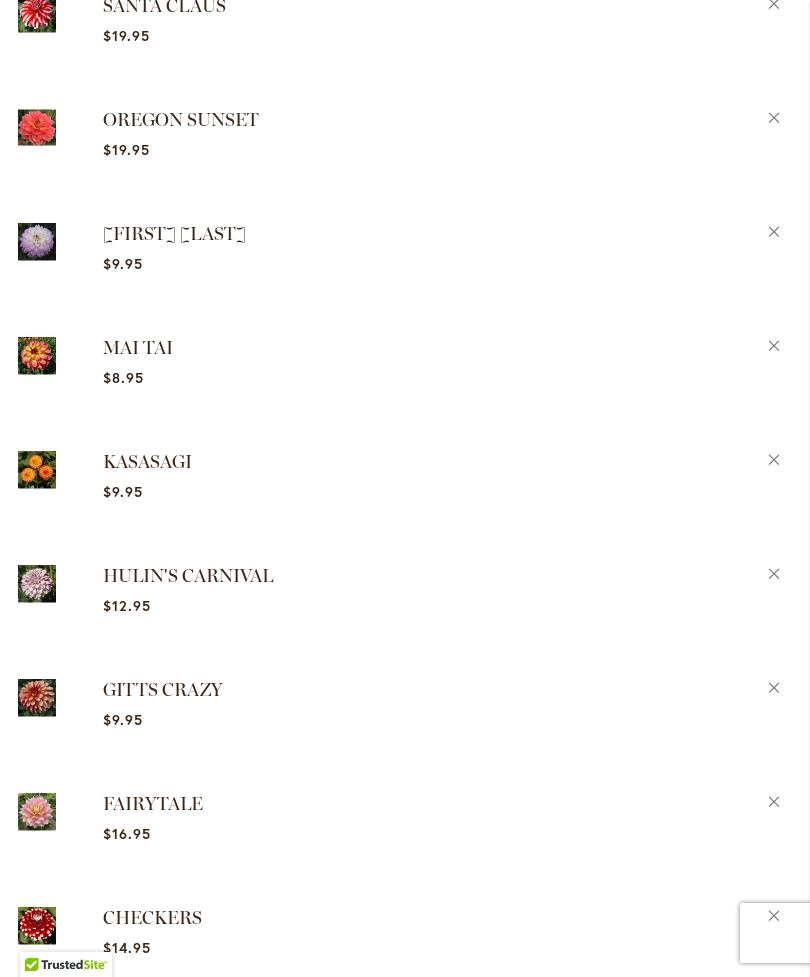 click at bounding box center (37, 355) 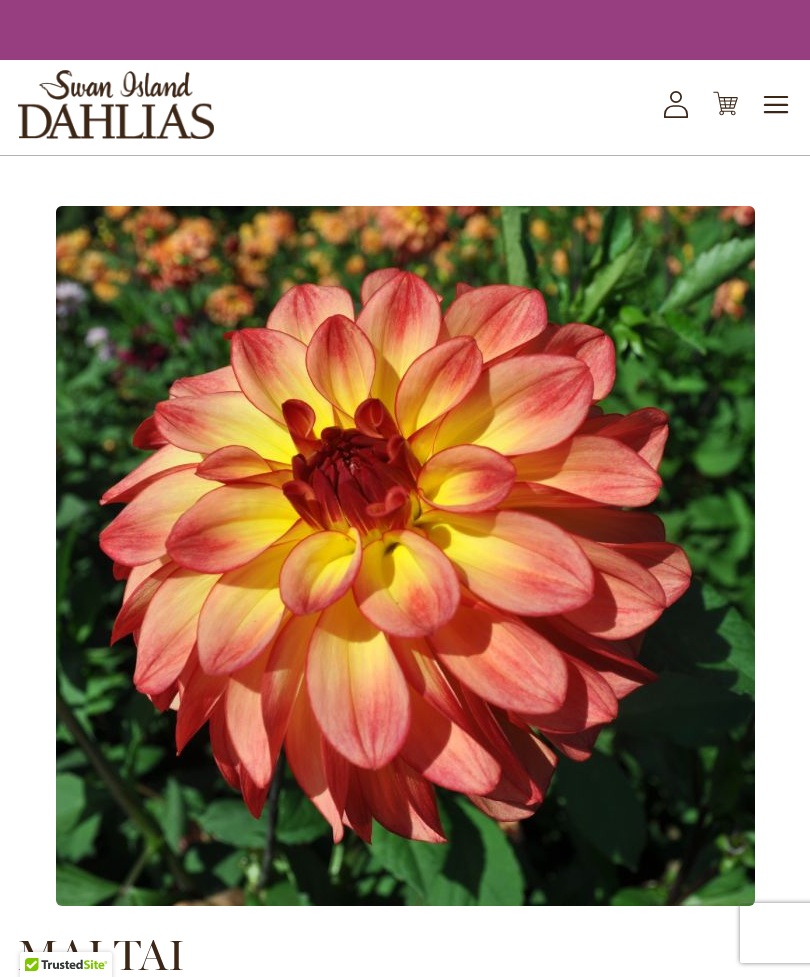 scroll, scrollTop: 0, scrollLeft: 0, axis: both 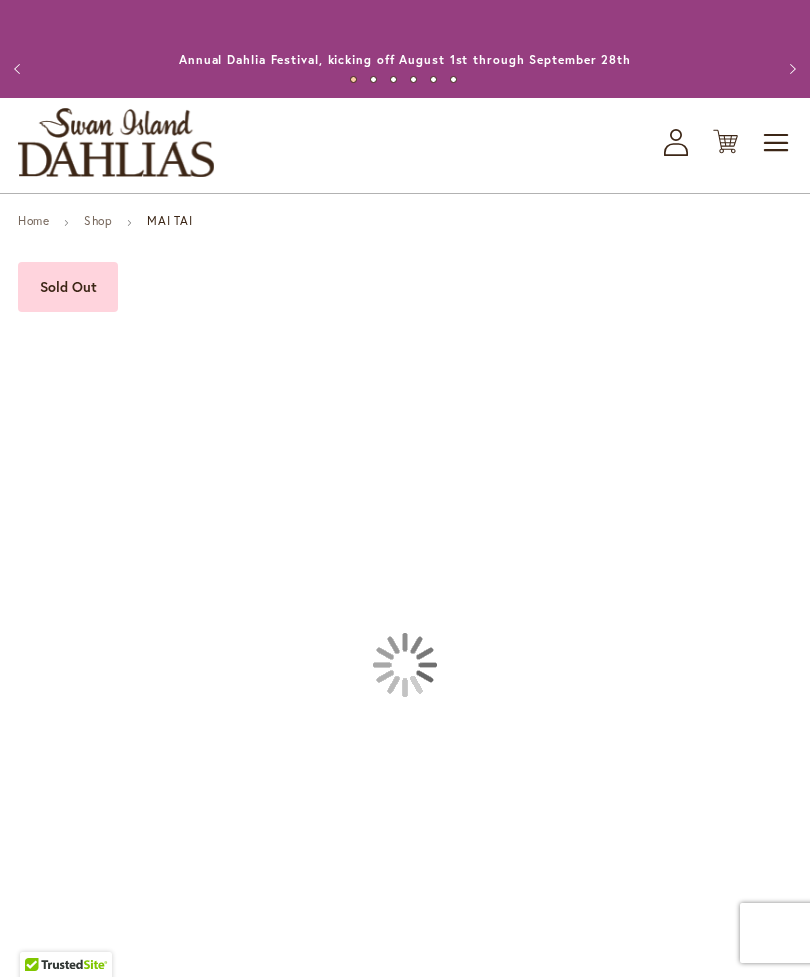 type on "*******" 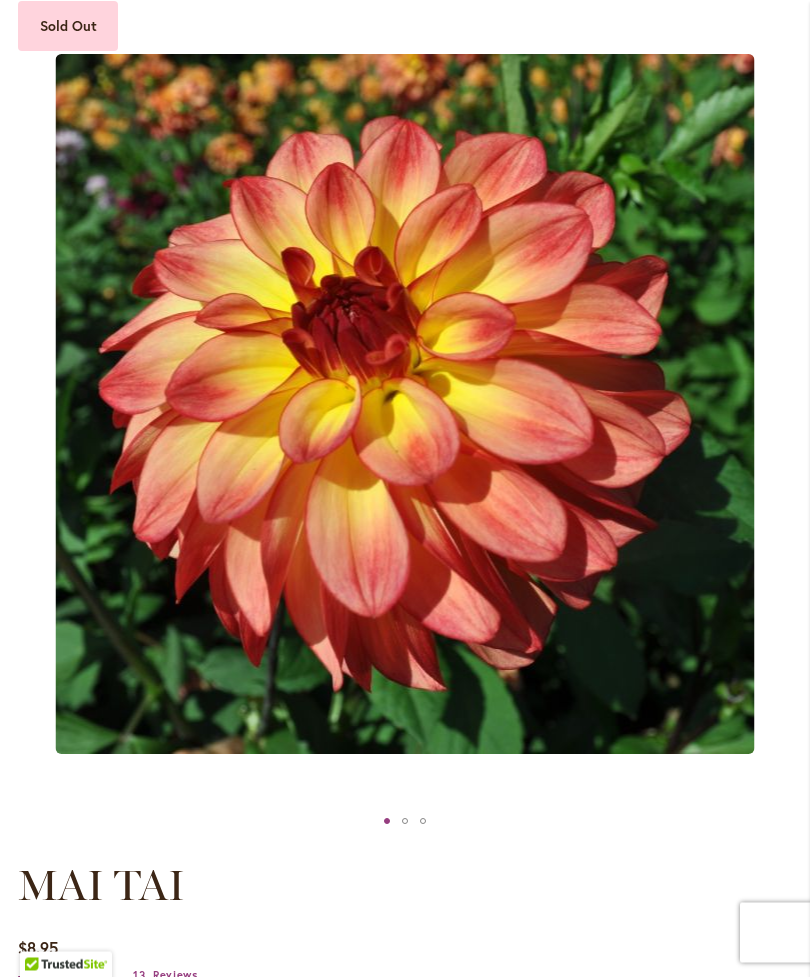 scroll, scrollTop: 322, scrollLeft: 0, axis: vertical 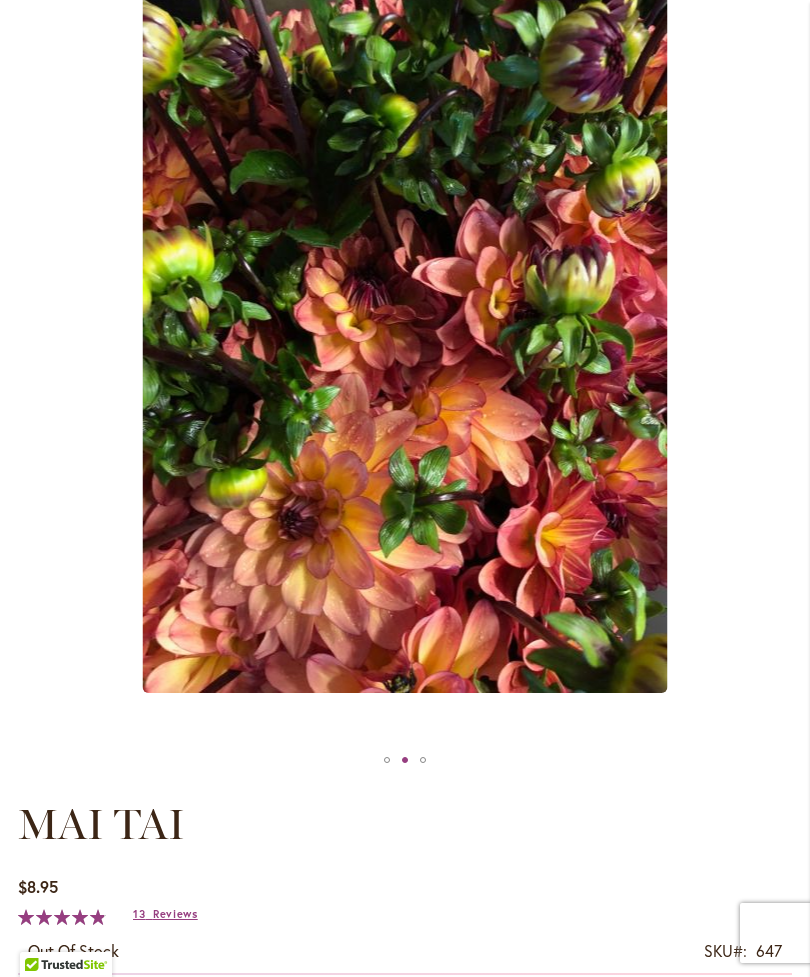 click at bounding box center (405, 342) 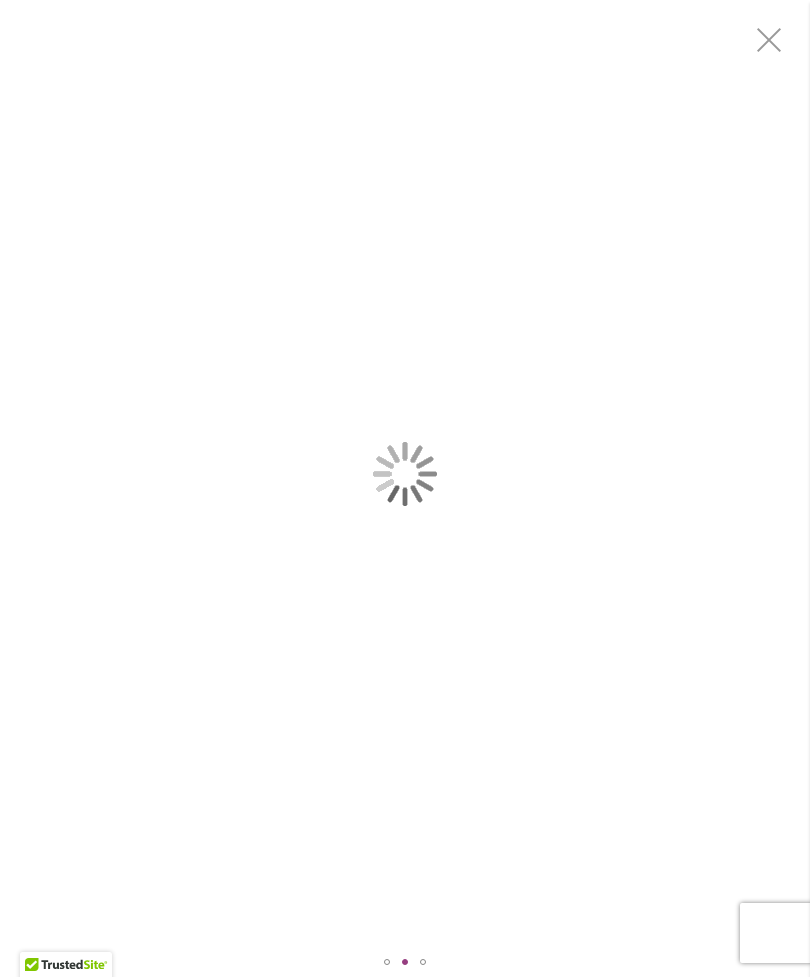 scroll, scrollTop: 0, scrollLeft: 0, axis: both 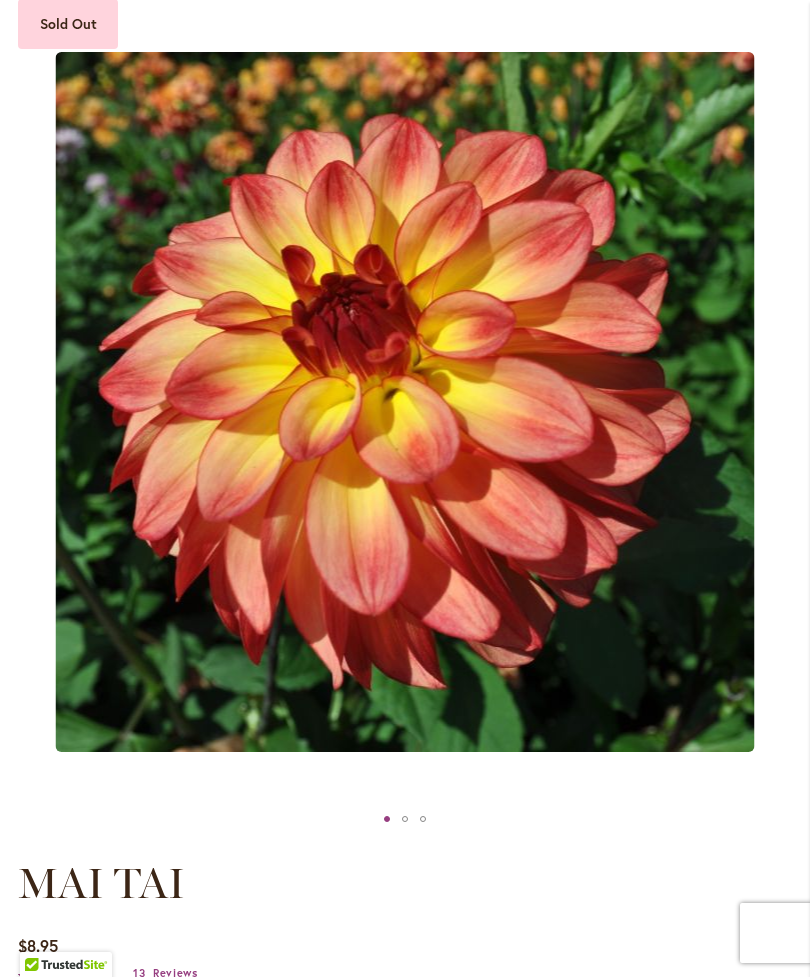 click on "Skip to Accessibility Information
The store will not work correctly in the case when cookies are disabled.
Previous Annual Dahlia Festival, kicking off August 1st through September 28th Potted Dahlias Are Ready and Available Now! Gift Shop & Office Open - Monday-Friday 9-4:30pm   /   Gift Shop Open - Saturday 10-3pm Order Dahlia Tubers Starting August 1st, for Spring 2026 Delivery! Check out the Beautiful Dahlia Earrings by a local artist! Questions about Dahlia Care and Growing Beautiful Dahlias Next 1 2 3 4 5 6
Skip to Content
Toggle Nav
Shop
All Shop" at bounding box center (405, 4090) 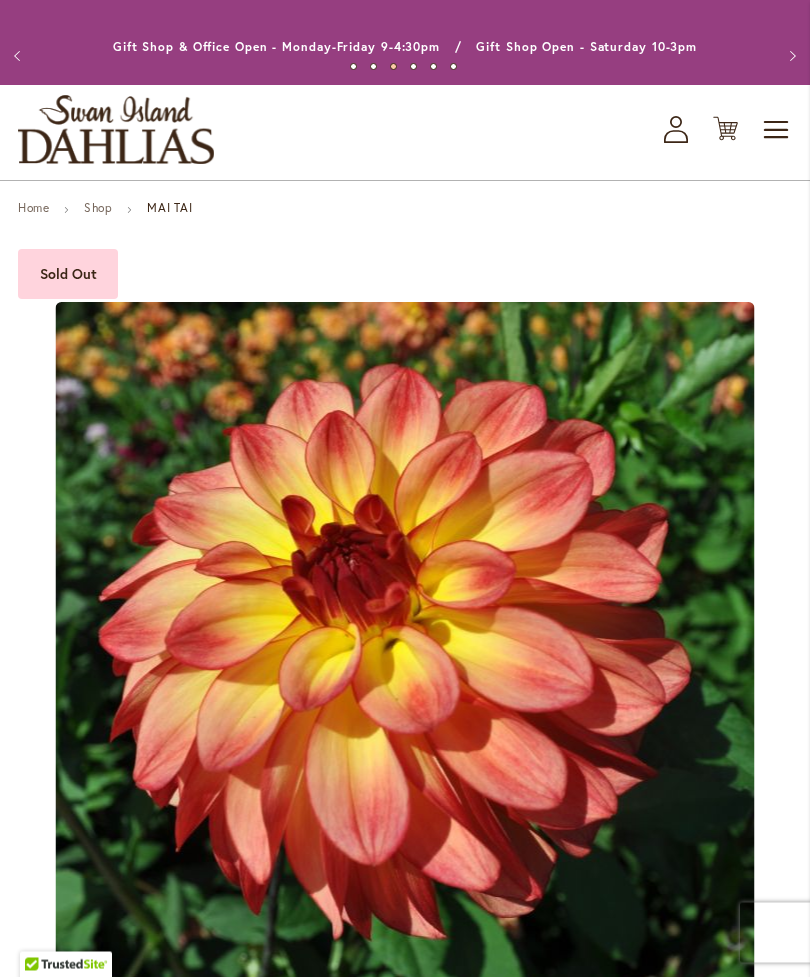 scroll, scrollTop: 0, scrollLeft: 0, axis: both 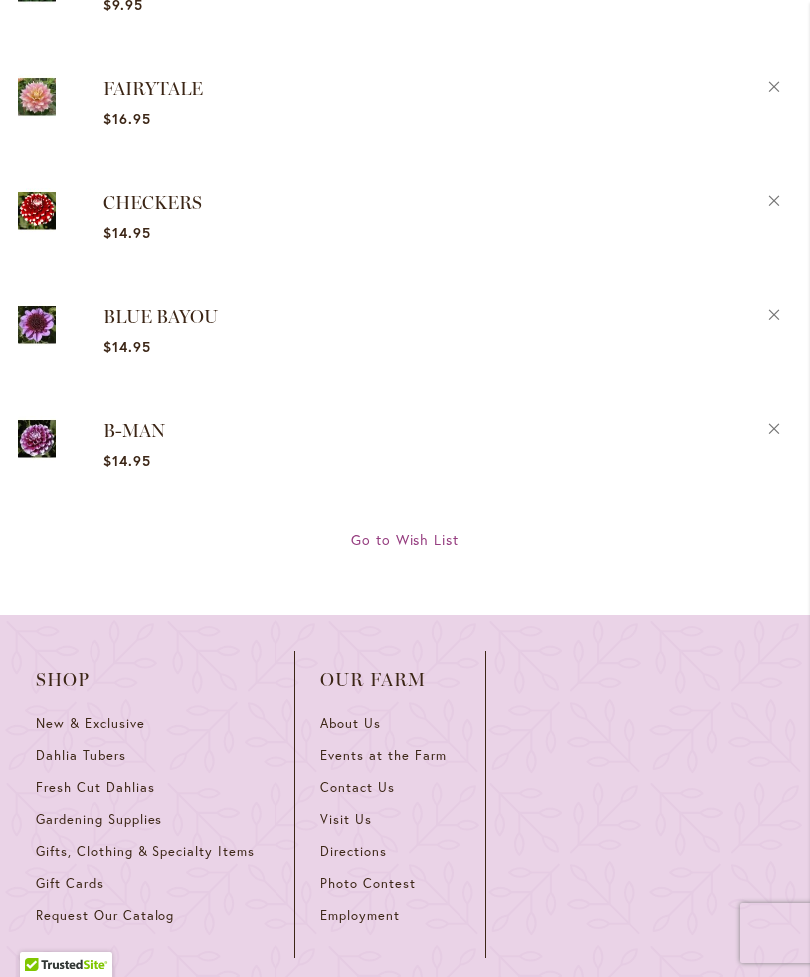 click on "Go to Wish List" at bounding box center (405, 539) 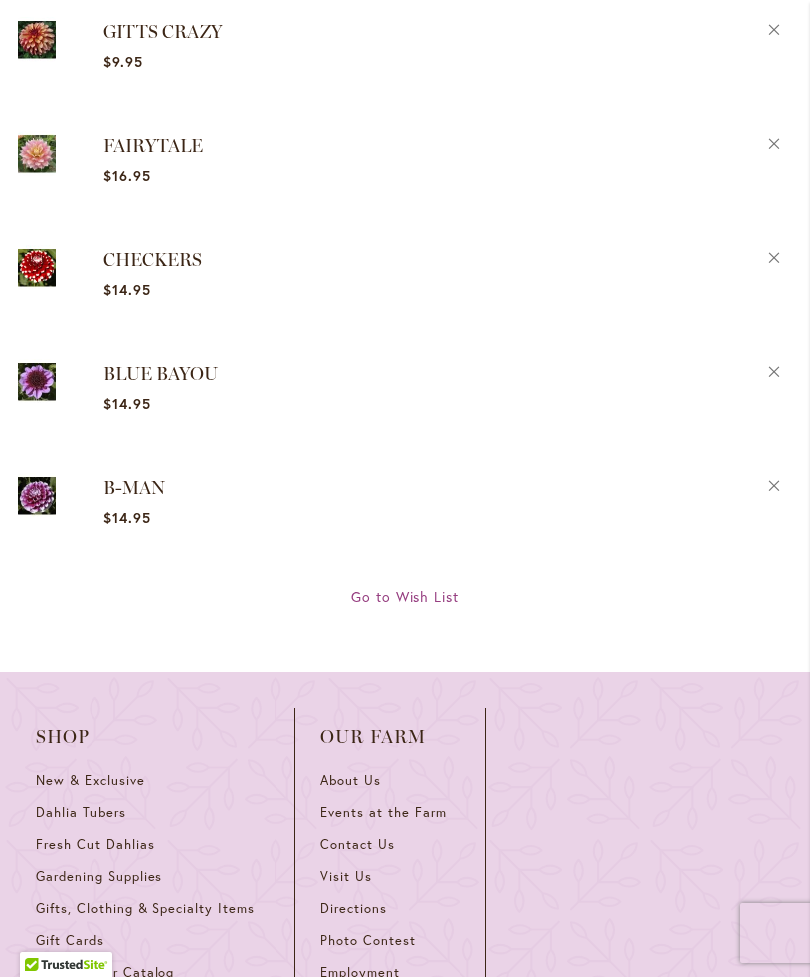 scroll, scrollTop: 3786, scrollLeft: 0, axis: vertical 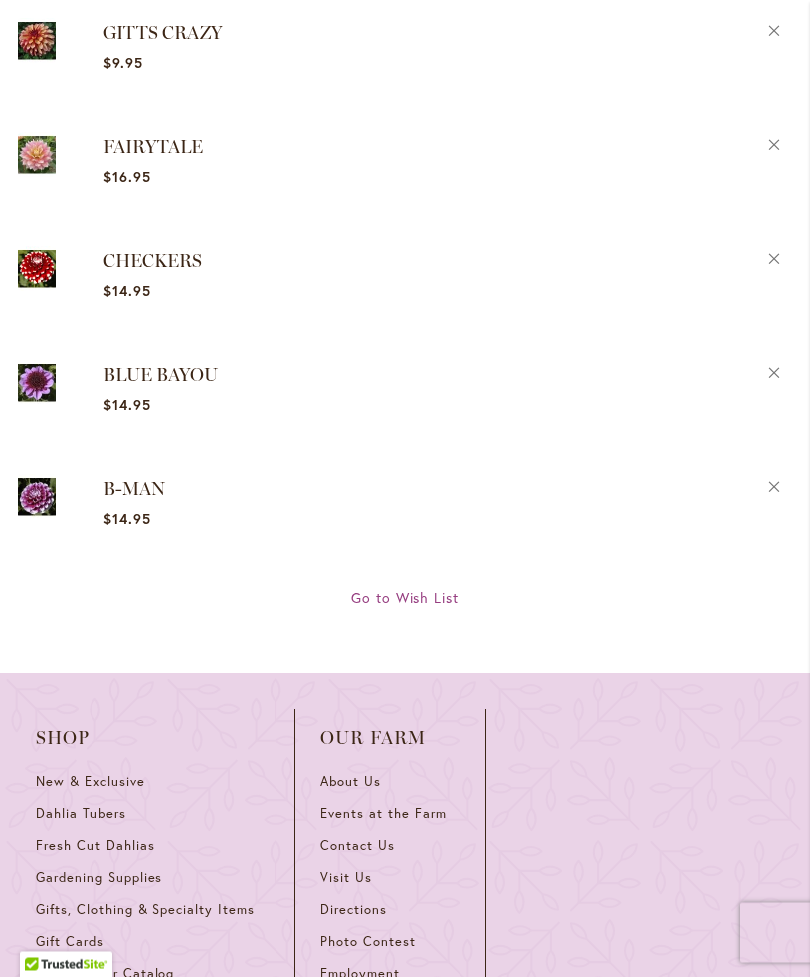 click on "Go to Wish List" at bounding box center [405, 598] 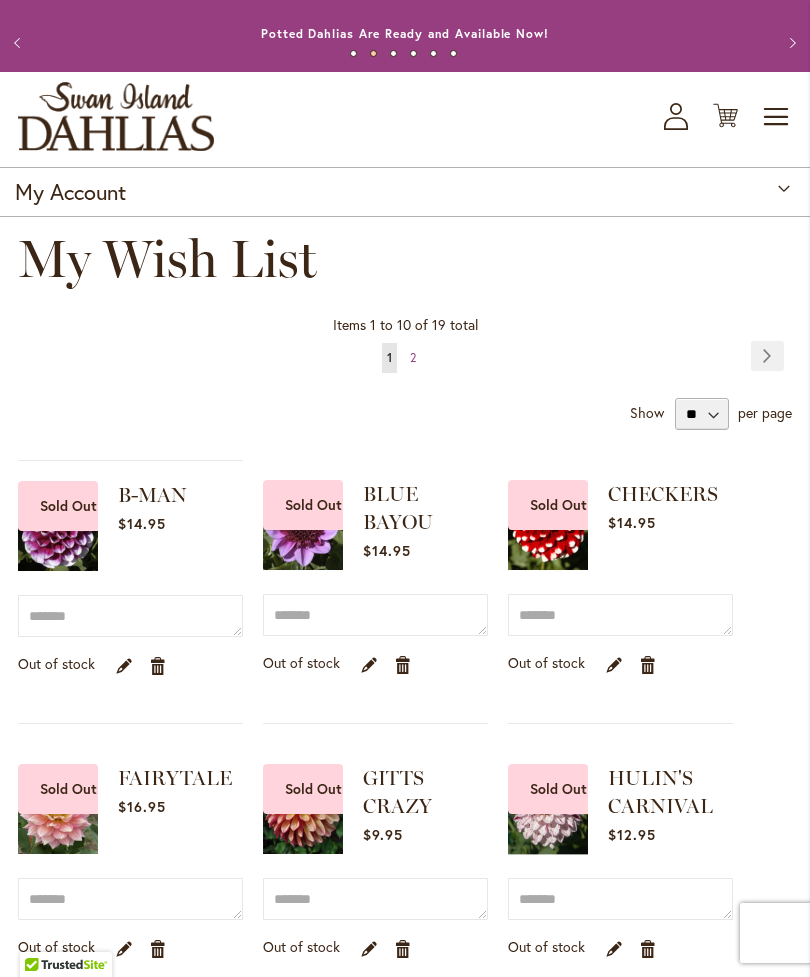 scroll, scrollTop: 0, scrollLeft: 0, axis: both 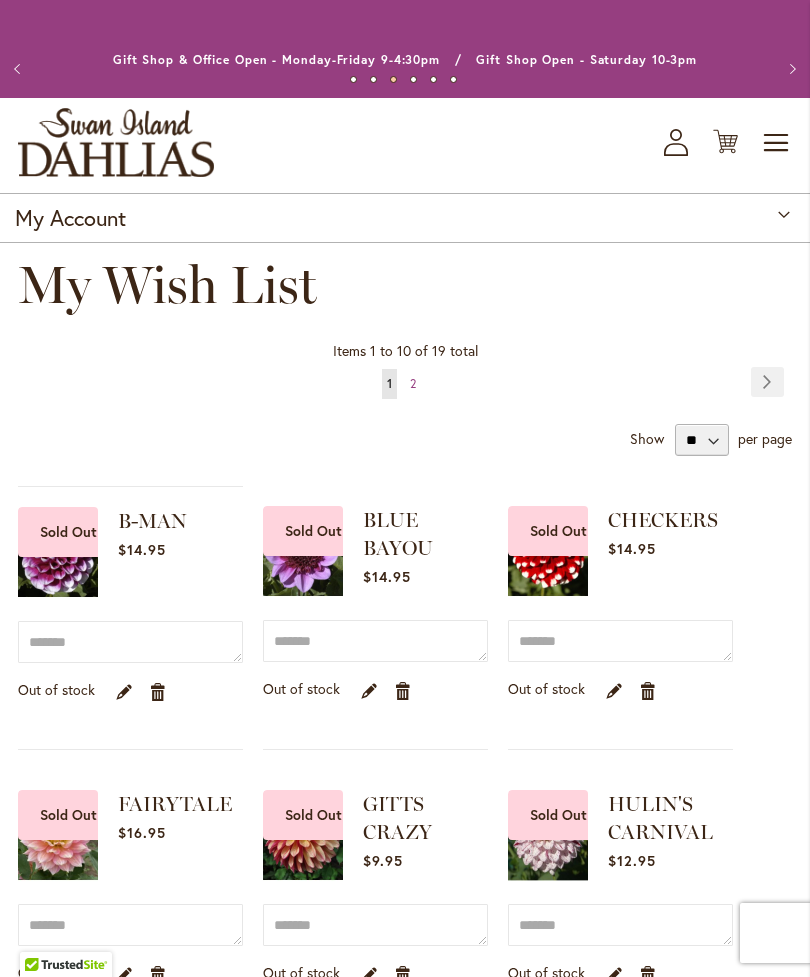 click on "Page
2" at bounding box center (413, 384) 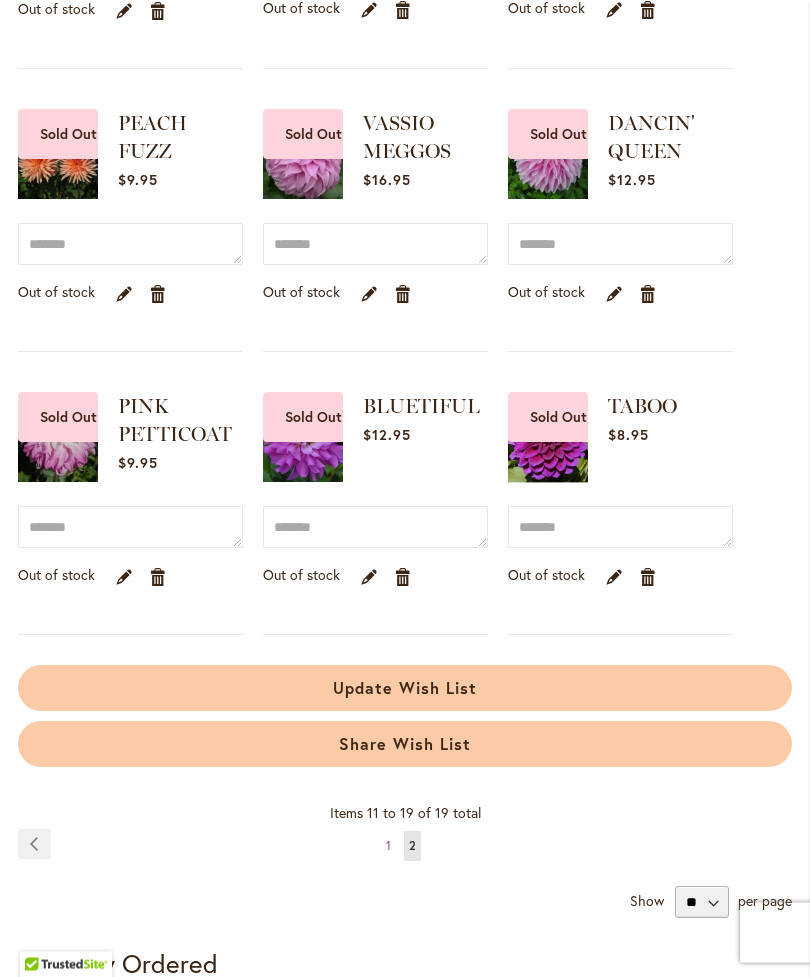 scroll, scrollTop: 681, scrollLeft: 0, axis: vertical 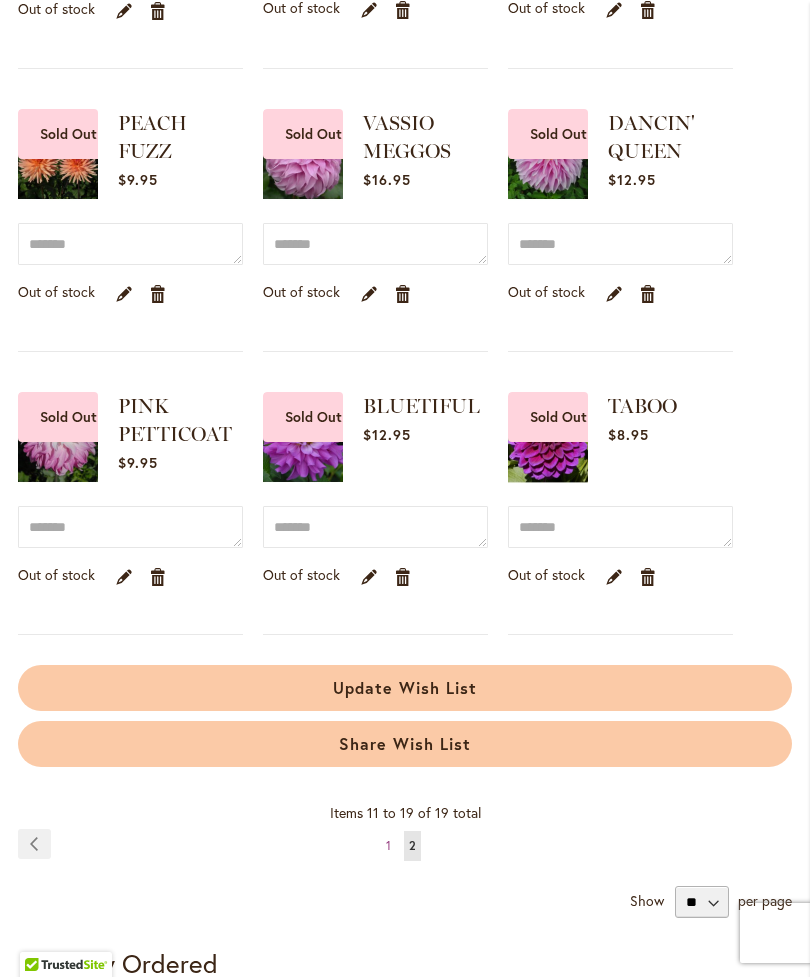 click on "PINK PETTICOAT" at bounding box center [175, 420] 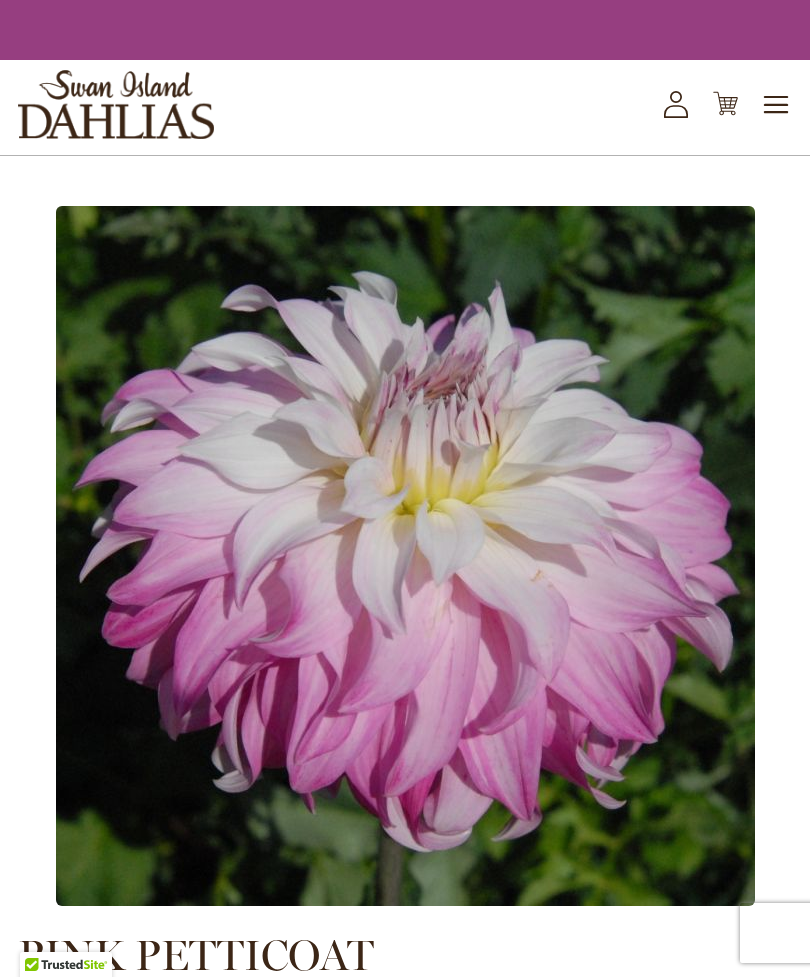scroll, scrollTop: 0, scrollLeft: 0, axis: both 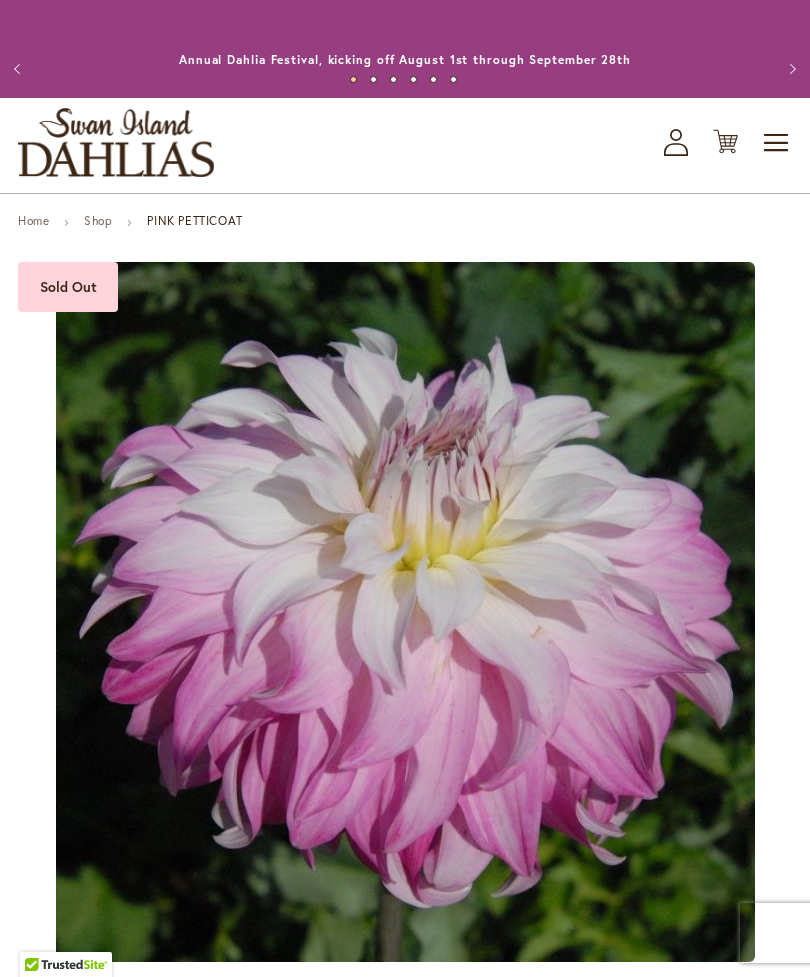 type on "*******" 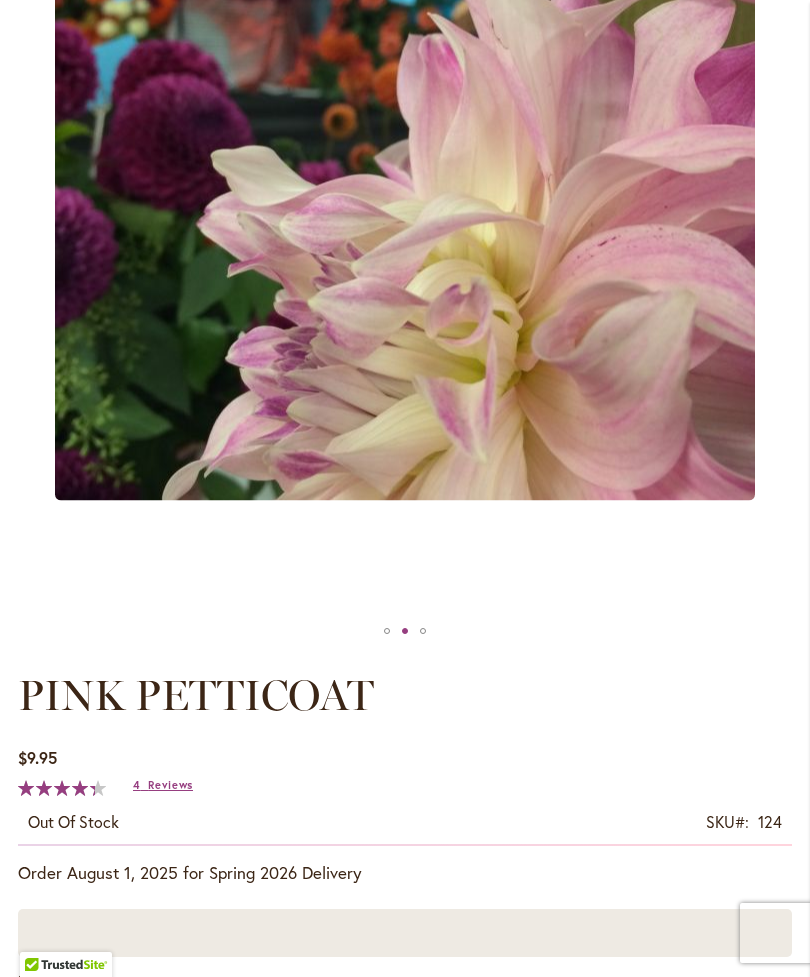 scroll, scrollTop: 454, scrollLeft: 0, axis: vertical 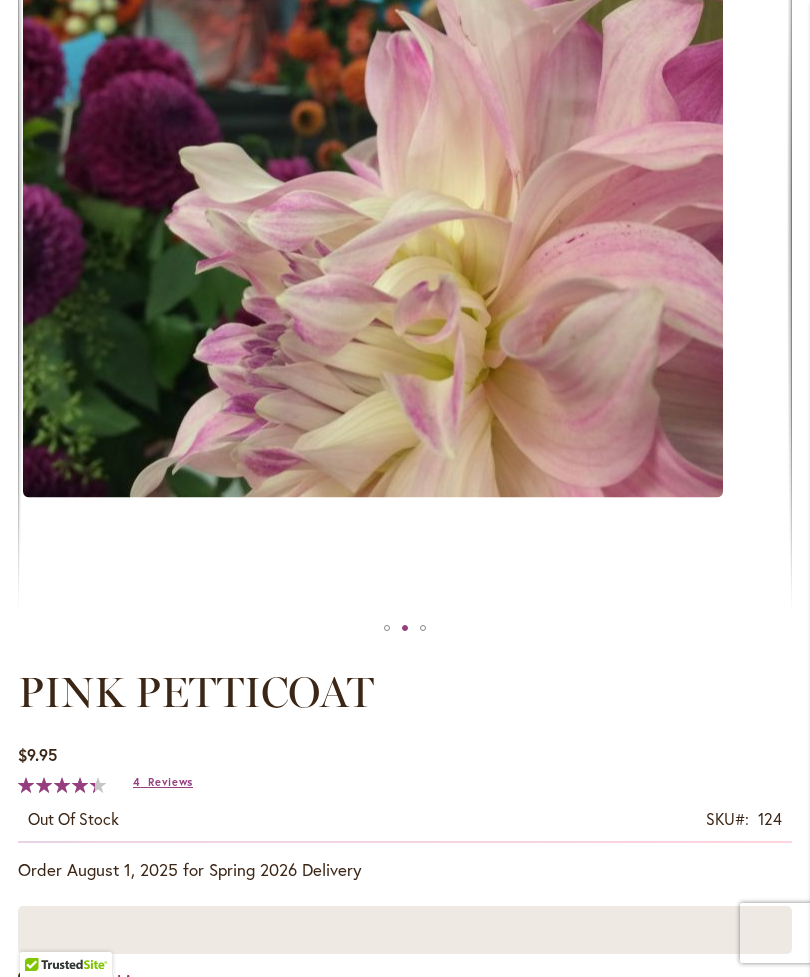 click at bounding box center [1149, 210] 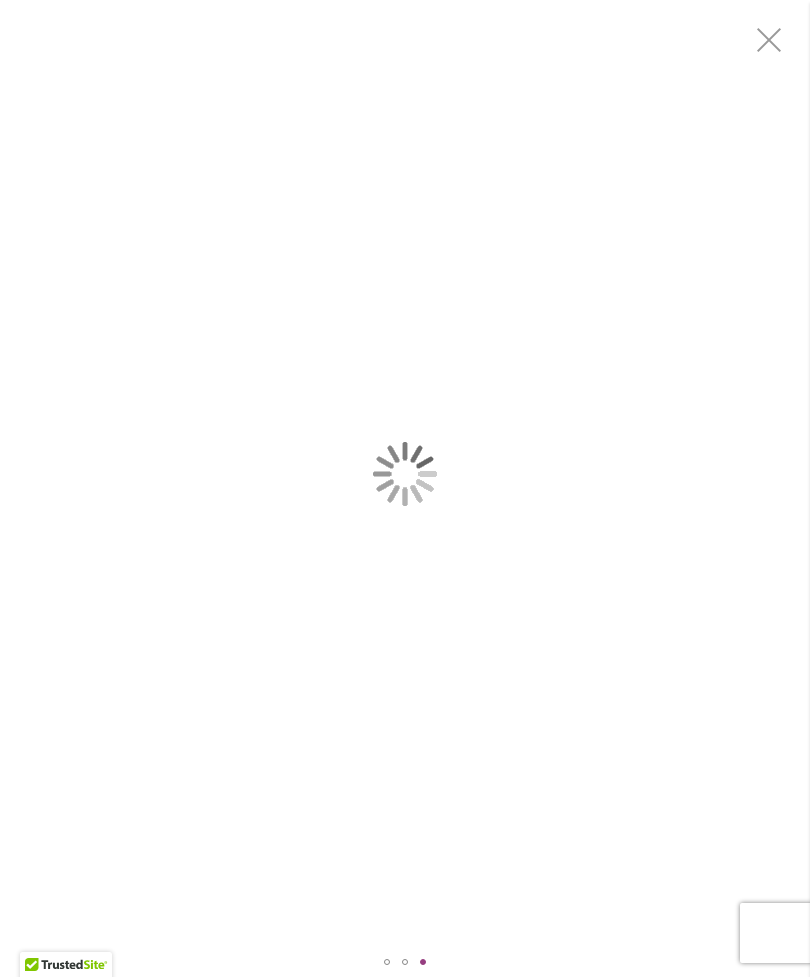 scroll, scrollTop: 0, scrollLeft: 0, axis: both 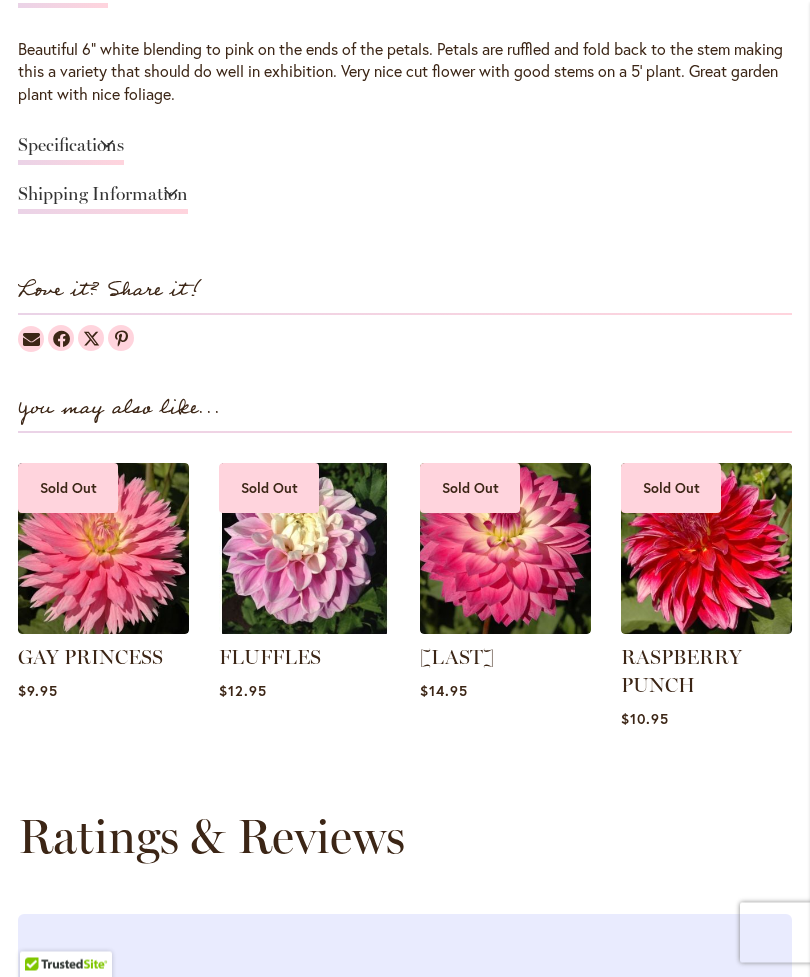 click on "Specifications" at bounding box center [71, 151] 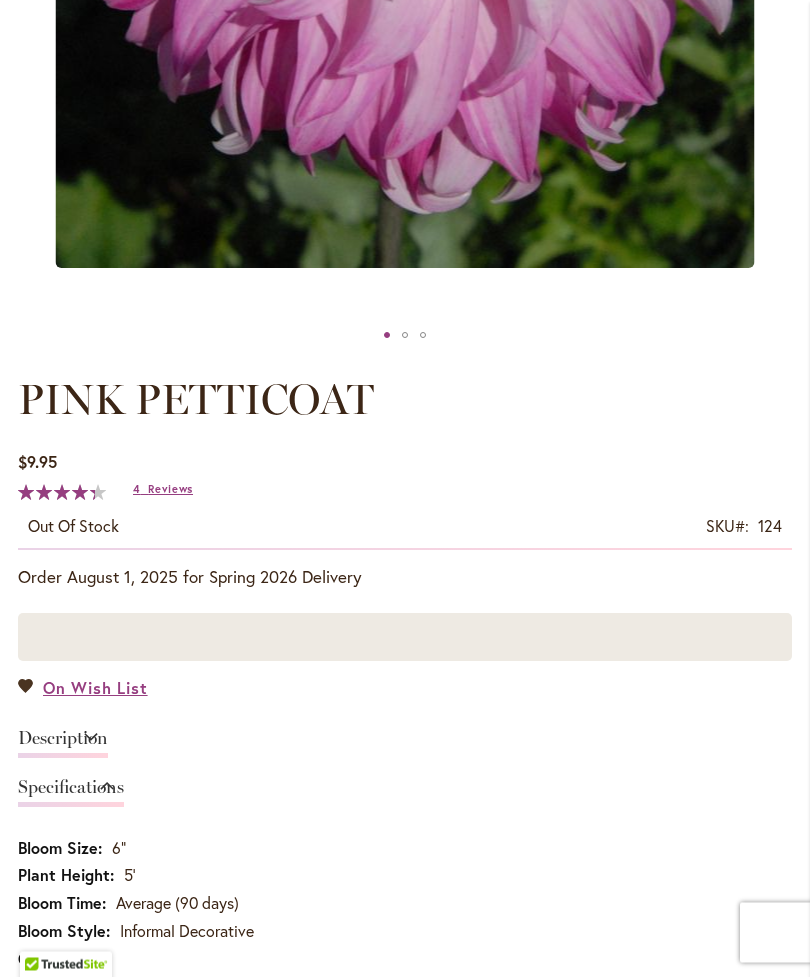 scroll, scrollTop: 727, scrollLeft: 0, axis: vertical 